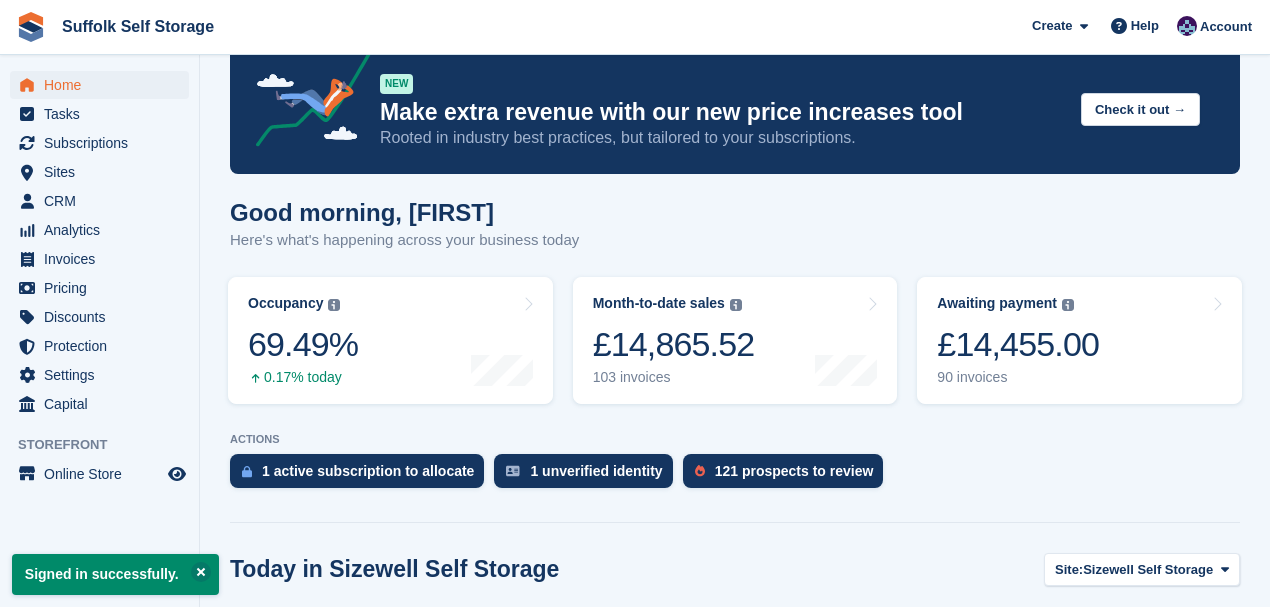 scroll, scrollTop: 200, scrollLeft: 0, axis: vertical 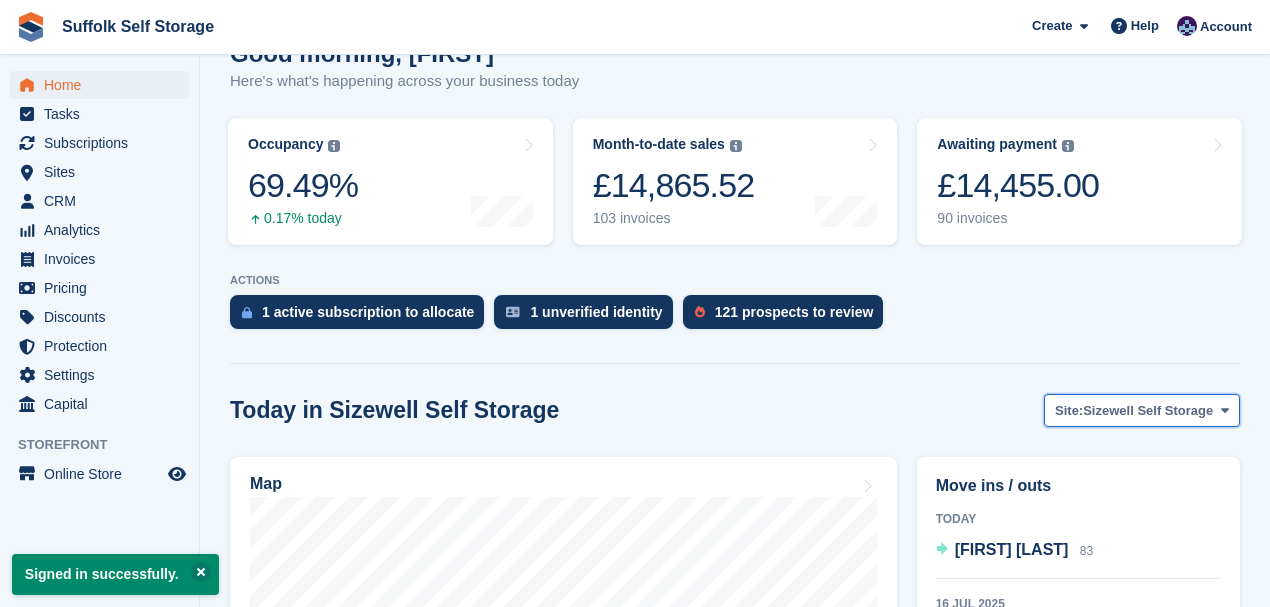 click at bounding box center [1225, 410] 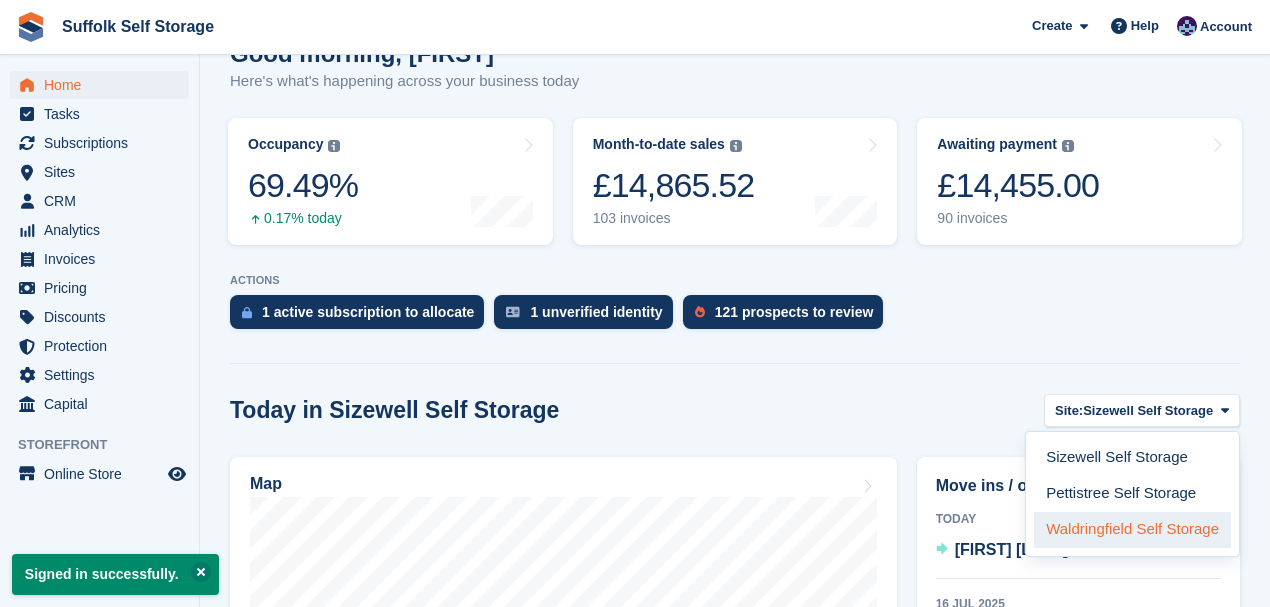 click on "Waldringfield Self Storage" at bounding box center [1132, 530] 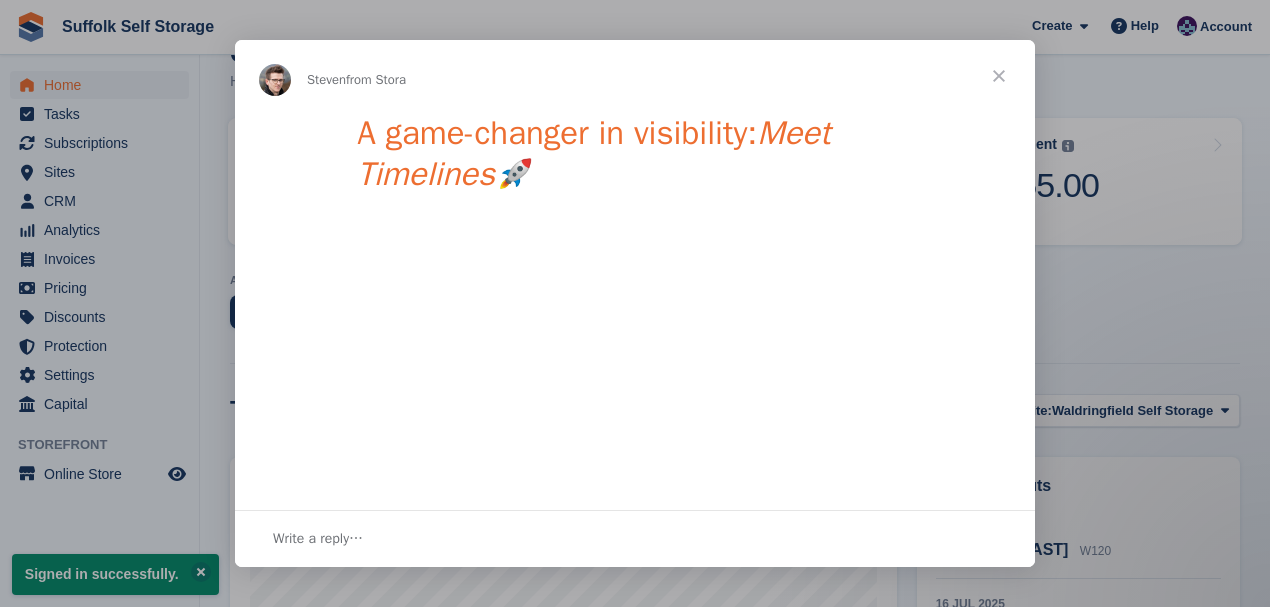 scroll, scrollTop: 0, scrollLeft: 0, axis: both 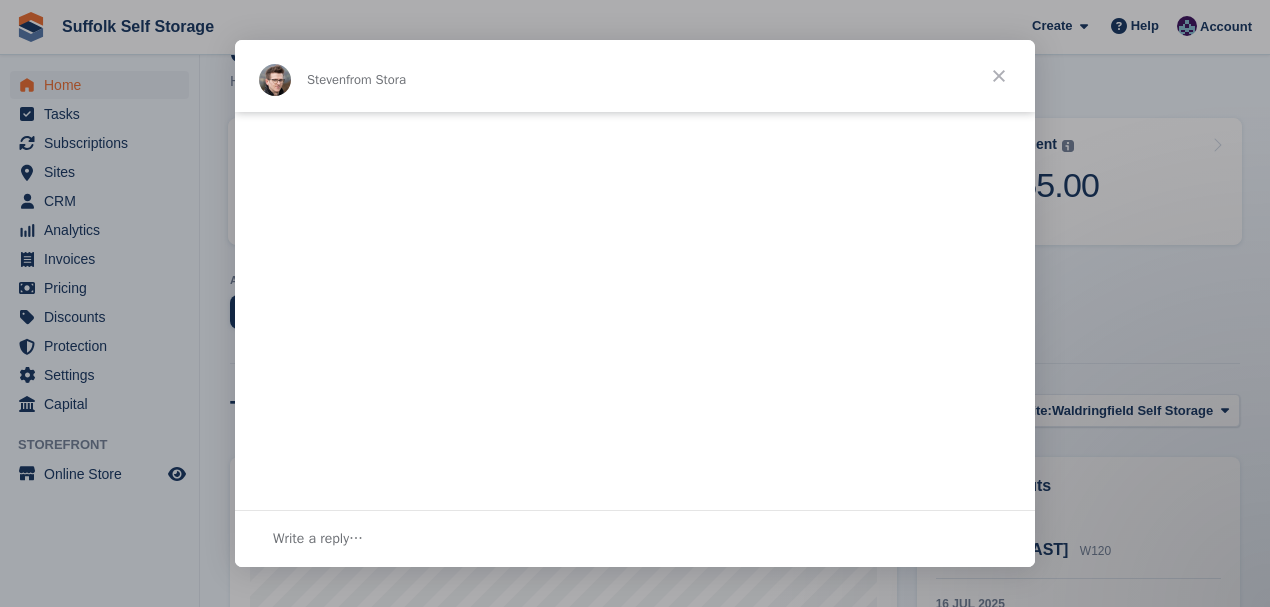 click at bounding box center (999, 76) 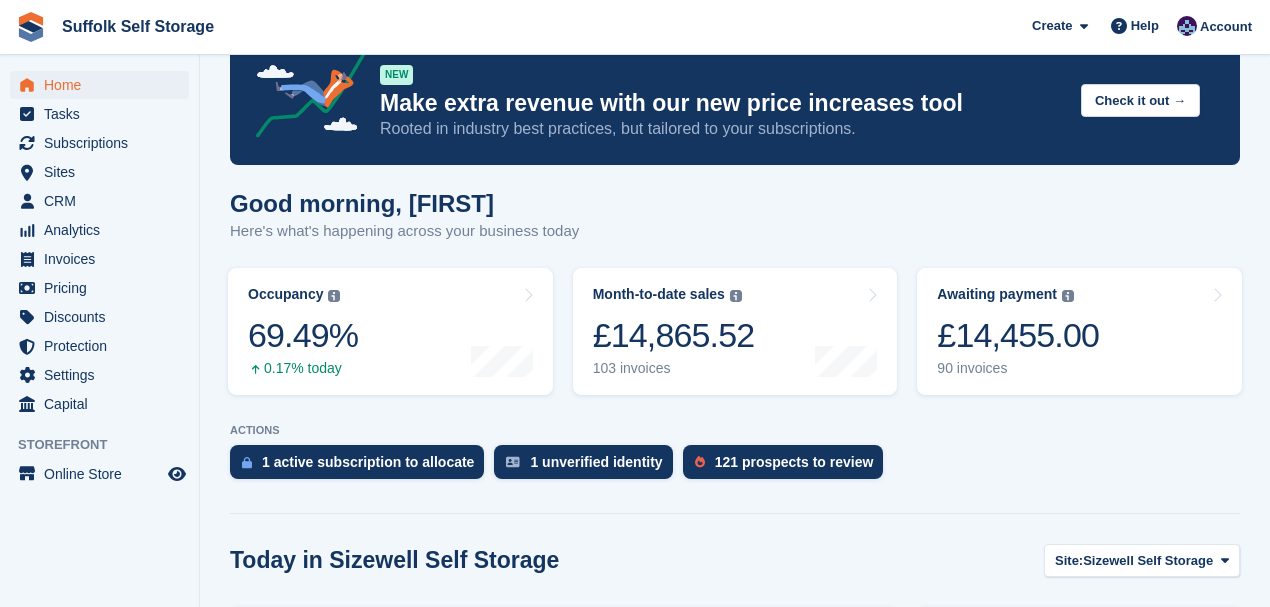 scroll, scrollTop: 200, scrollLeft: 0, axis: vertical 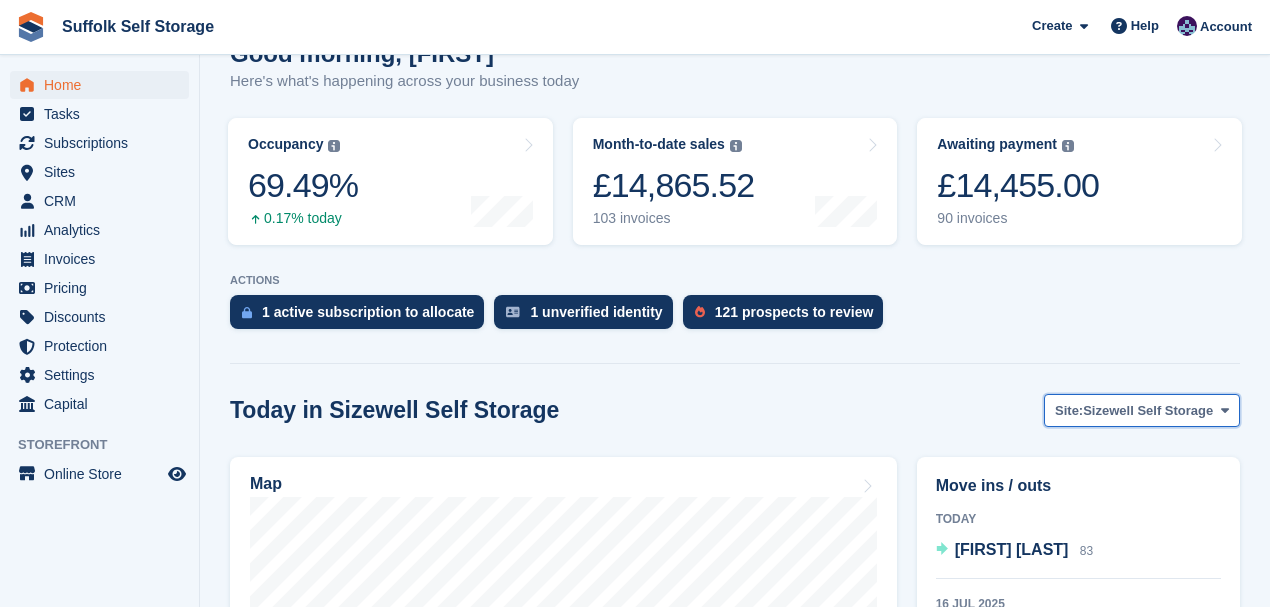 click on "Sizewell Self Storage" at bounding box center [1148, 411] 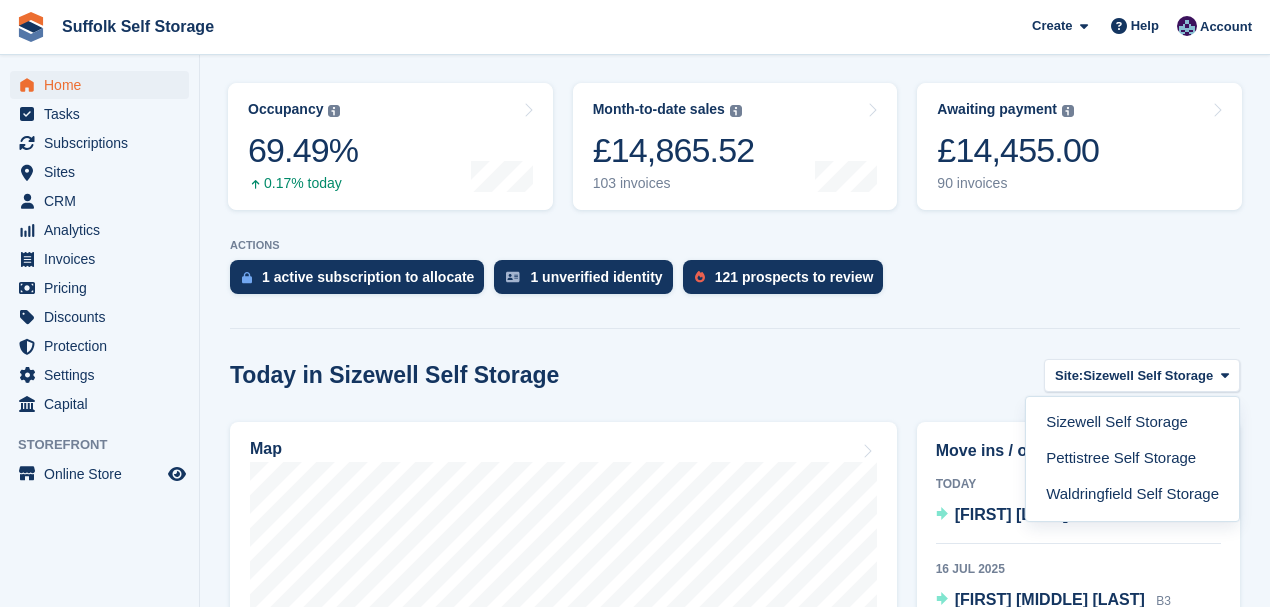 scroll, scrollTop: 266, scrollLeft: 0, axis: vertical 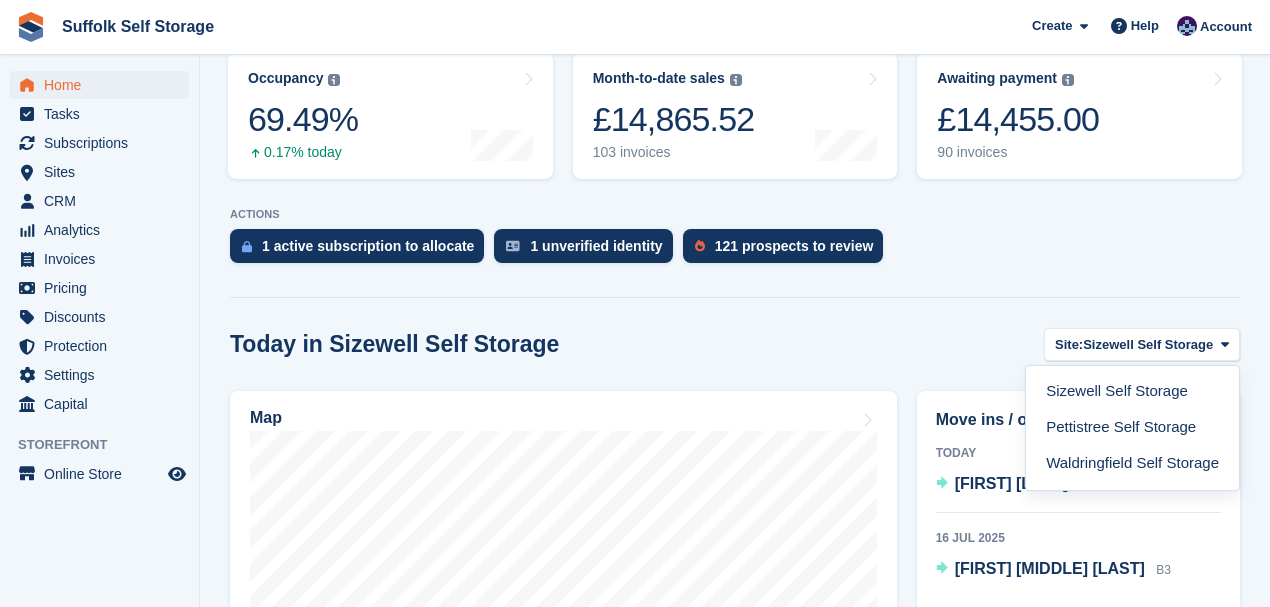 drag, startPoint x: 1094, startPoint y: 461, endPoint x: 956, endPoint y: 364, distance: 168.68018 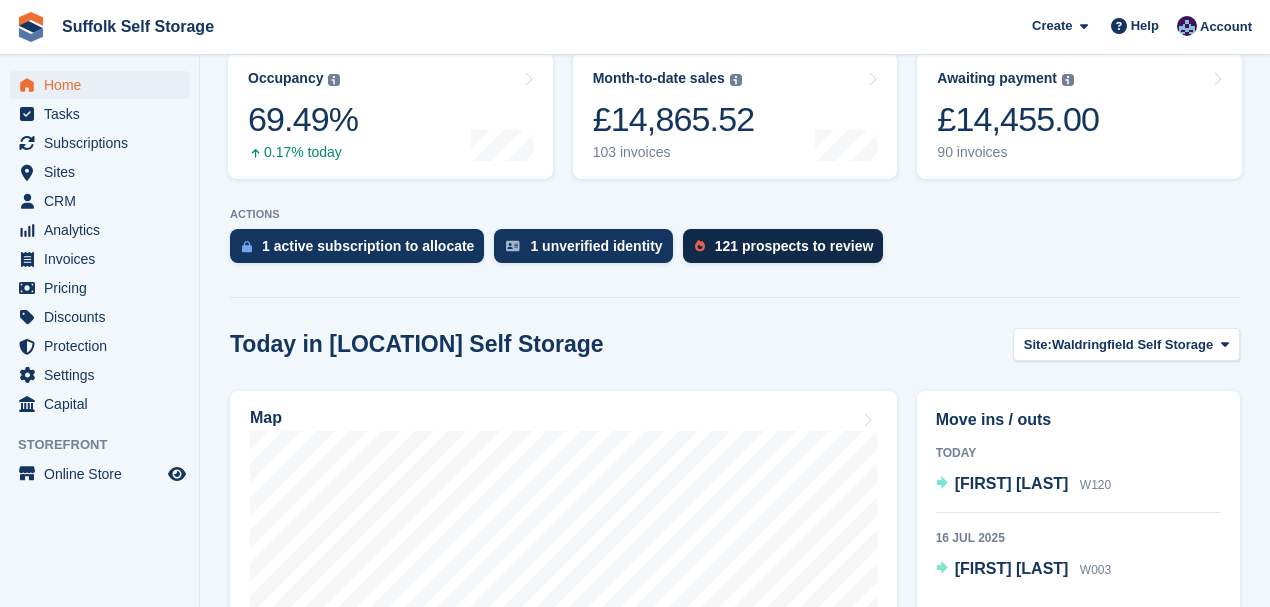 scroll, scrollTop: 400, scrollLeft: 0, axis: vertical 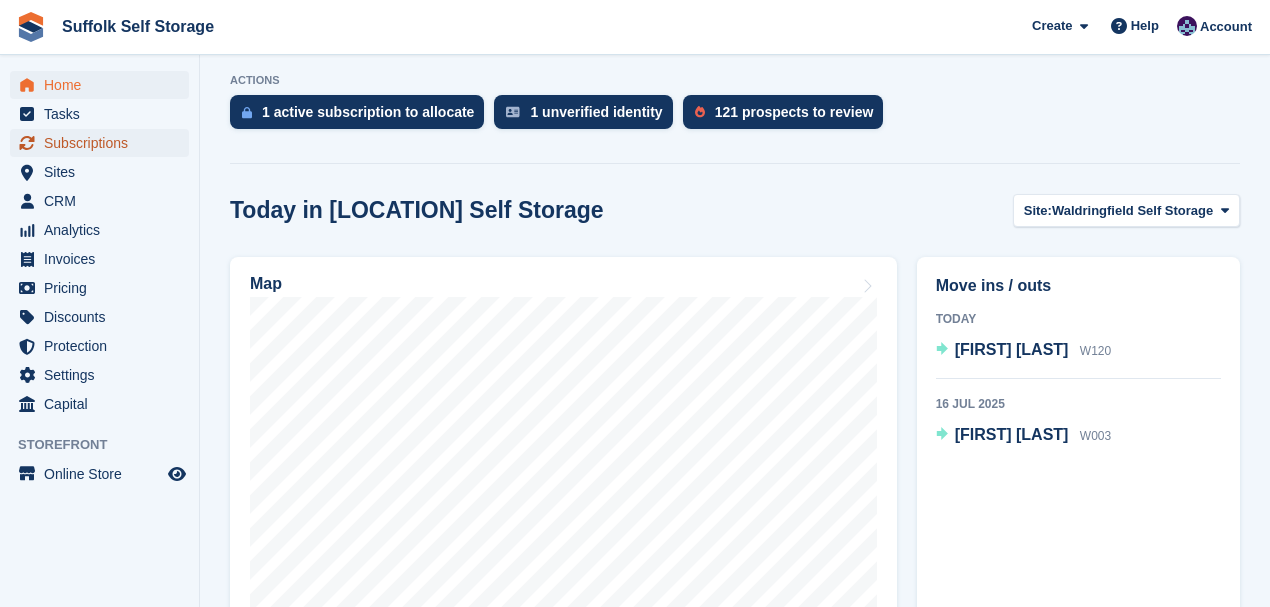 click on "Subscriptions" at bounding box center (104, 143) 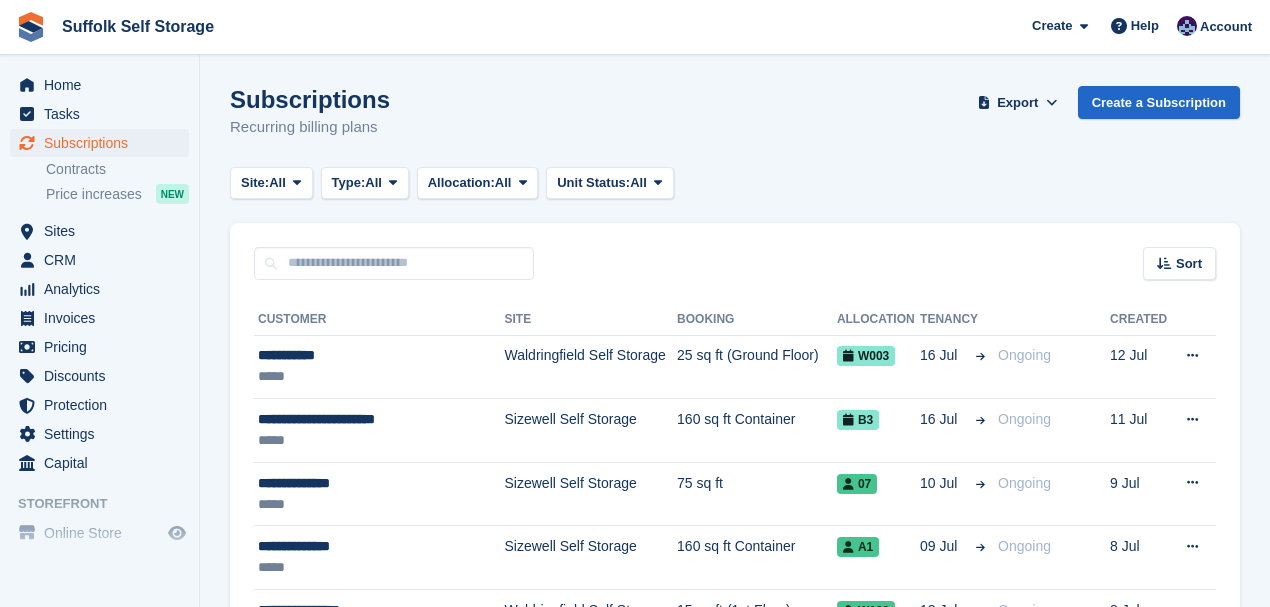 scroll, scrollTop: 0, scrollLeft: 0, axis: both 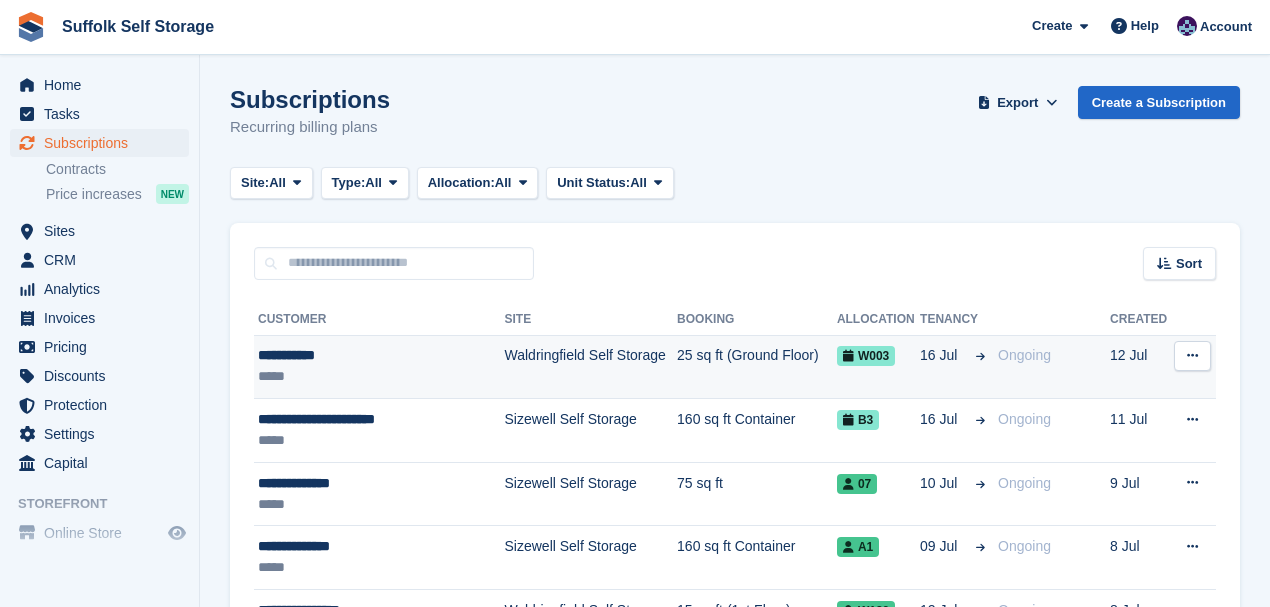 click on "**********" at bounding box center (373, 355) 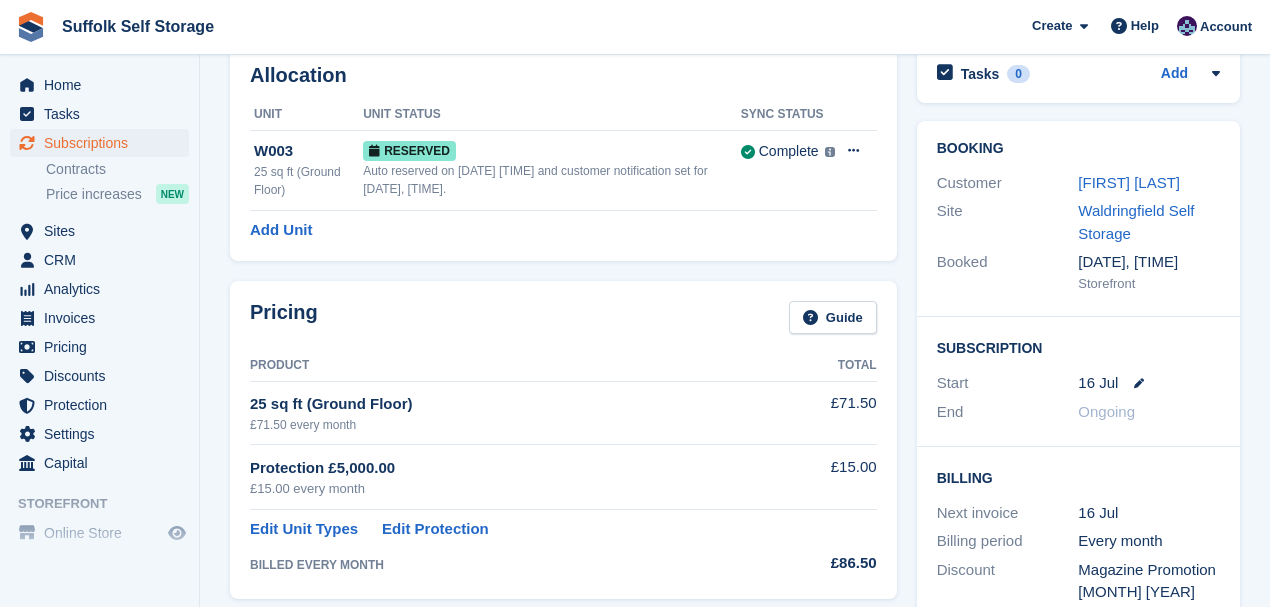 scroll, scrollTop: 0, scrollLeft: 0, axis: both 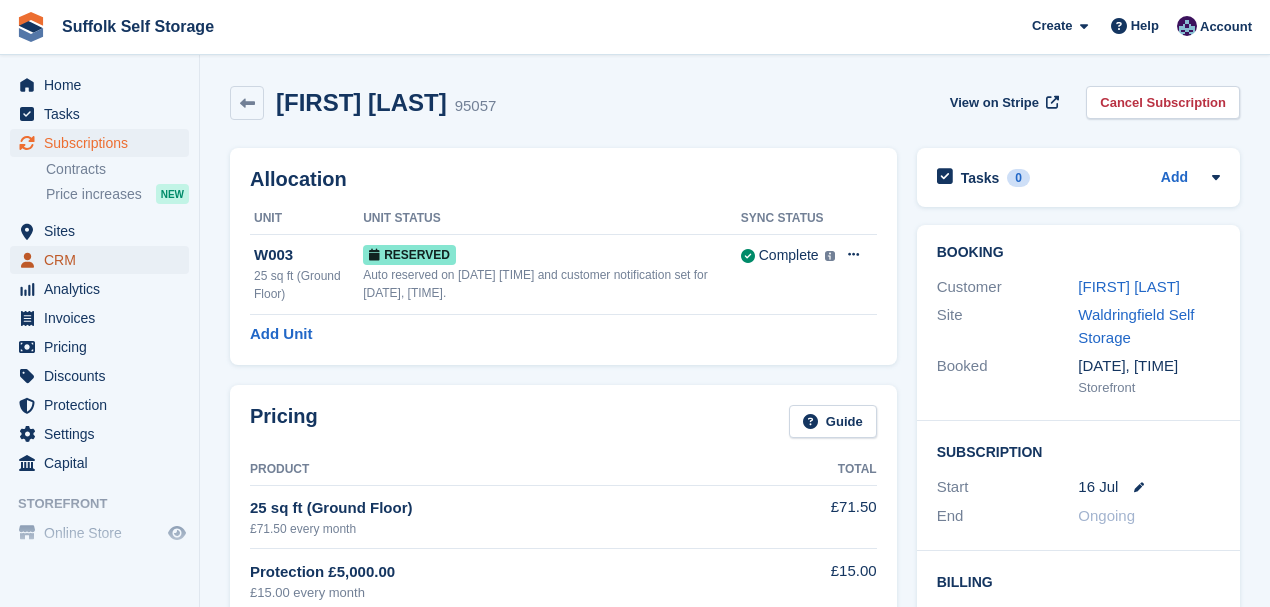 click on "CRM" at bounding box center (104, 260) 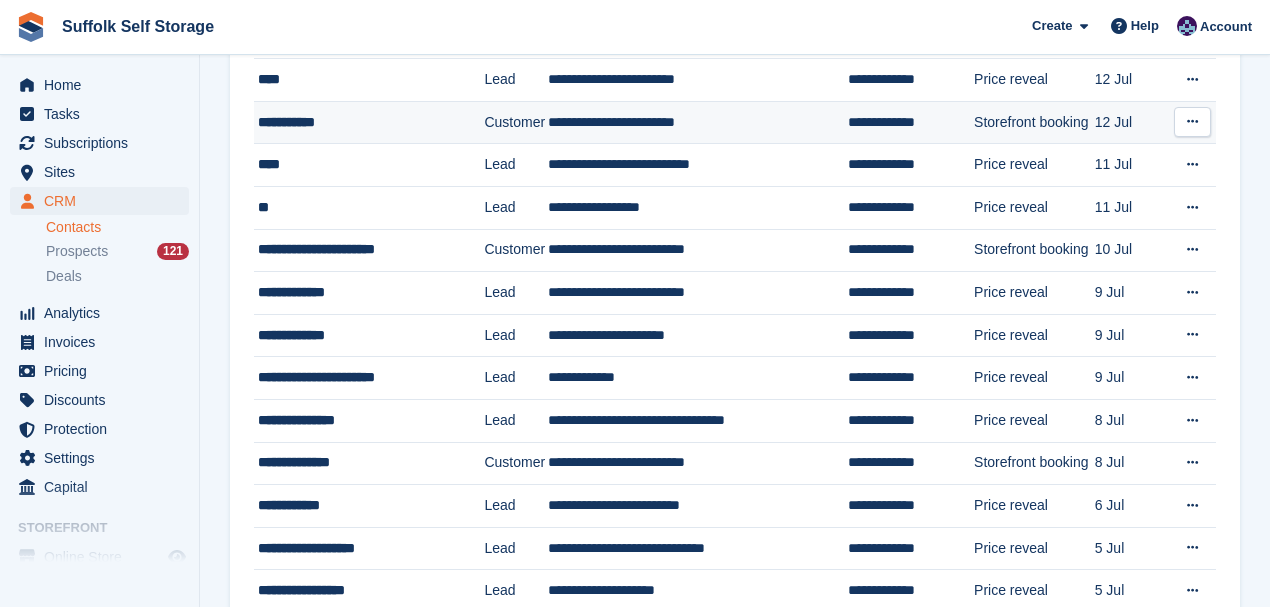 scroll, scrollTop: 266, scrollLeft: 0, axis: vertical 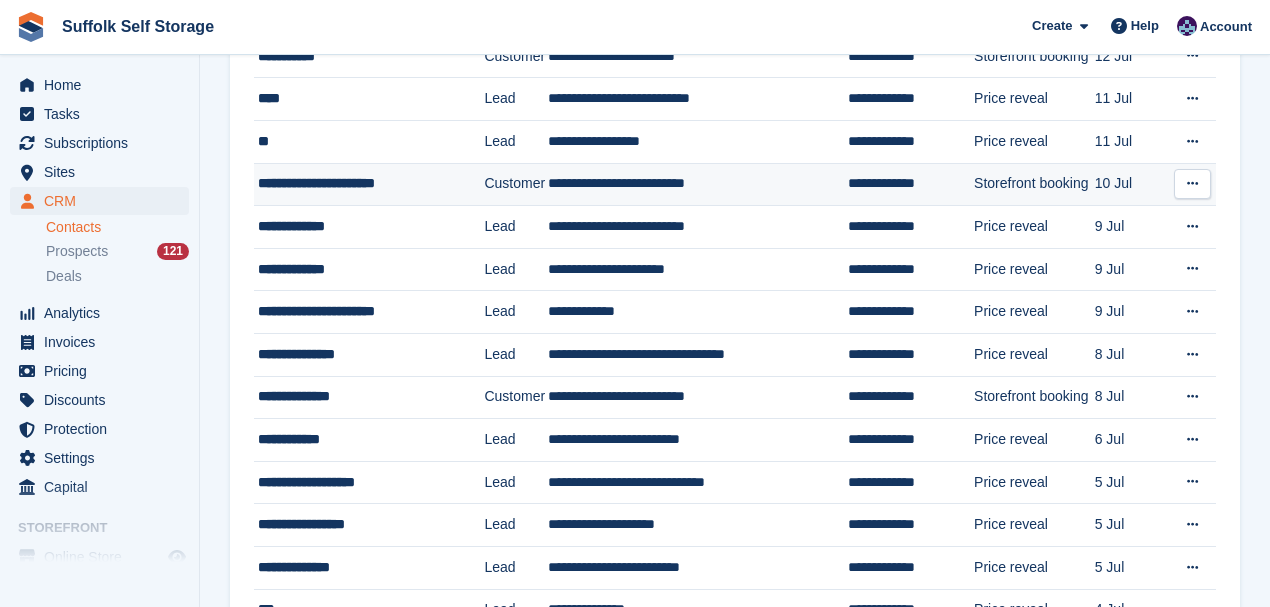 click on "**********" at bounding box center [365, 183] 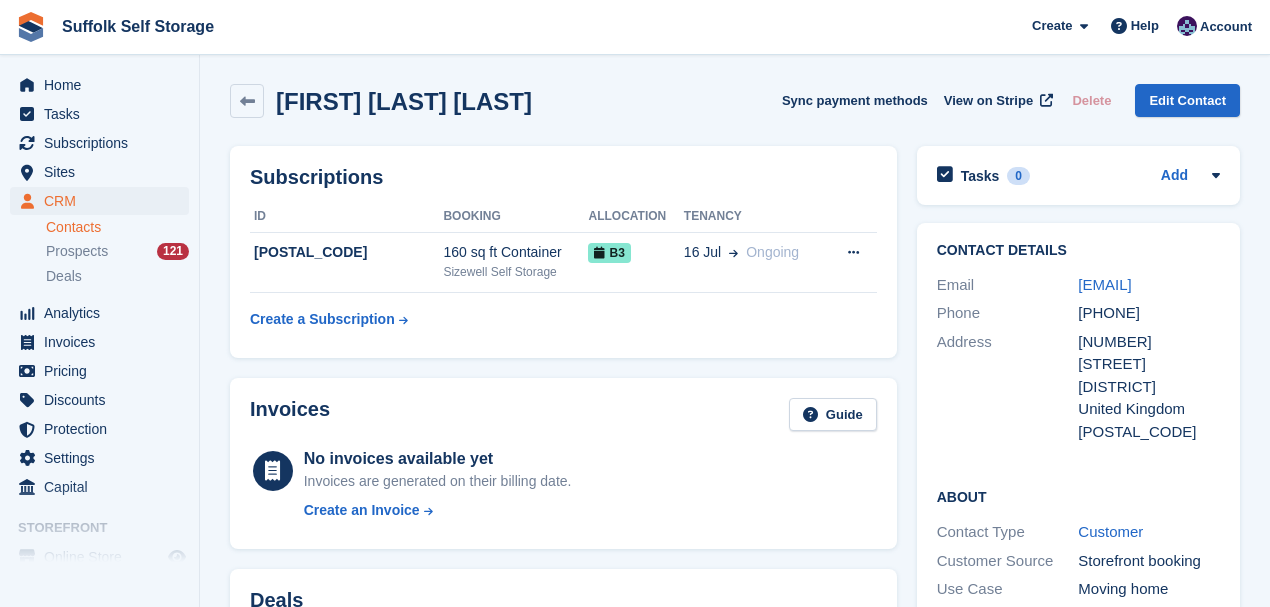 scroll, scrollTop: 0, scrollLeft: 0, axis: both 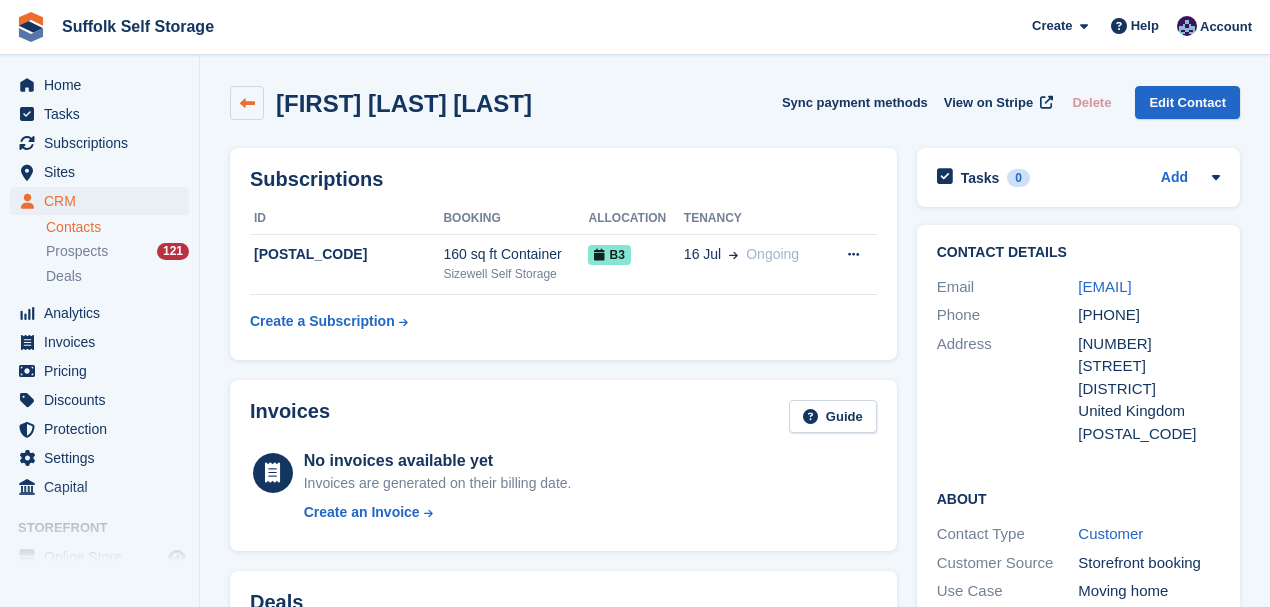 click at bounding box center [247, 103] 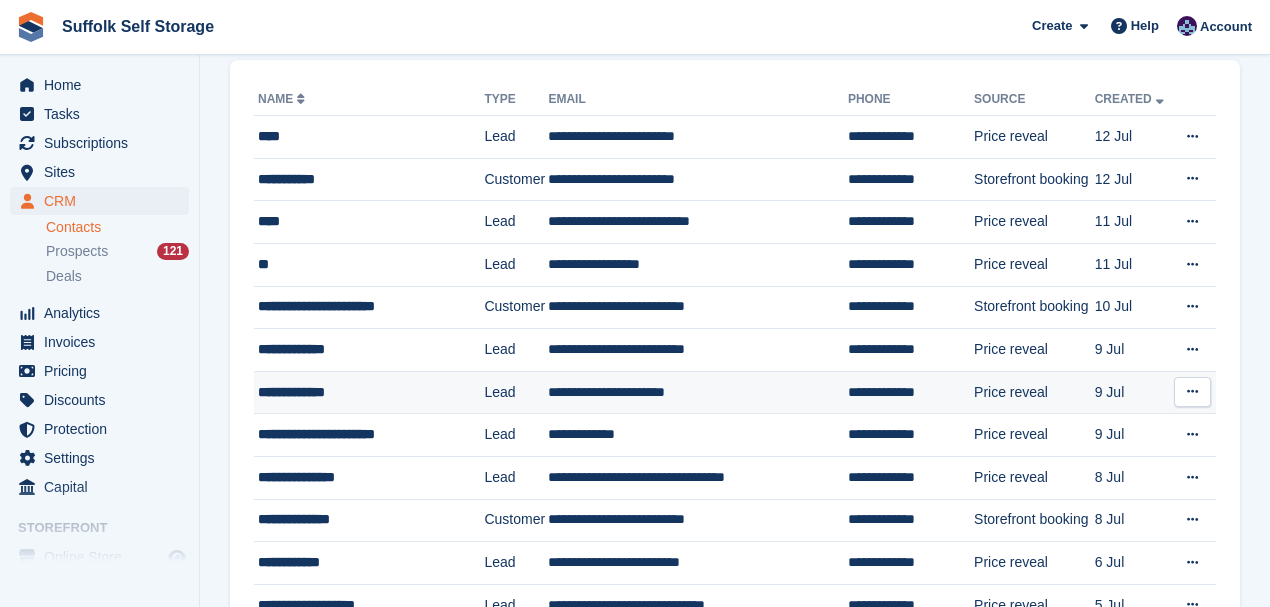 scroll, scrollTop: 133, scrollLeft: 0, axis: vertical 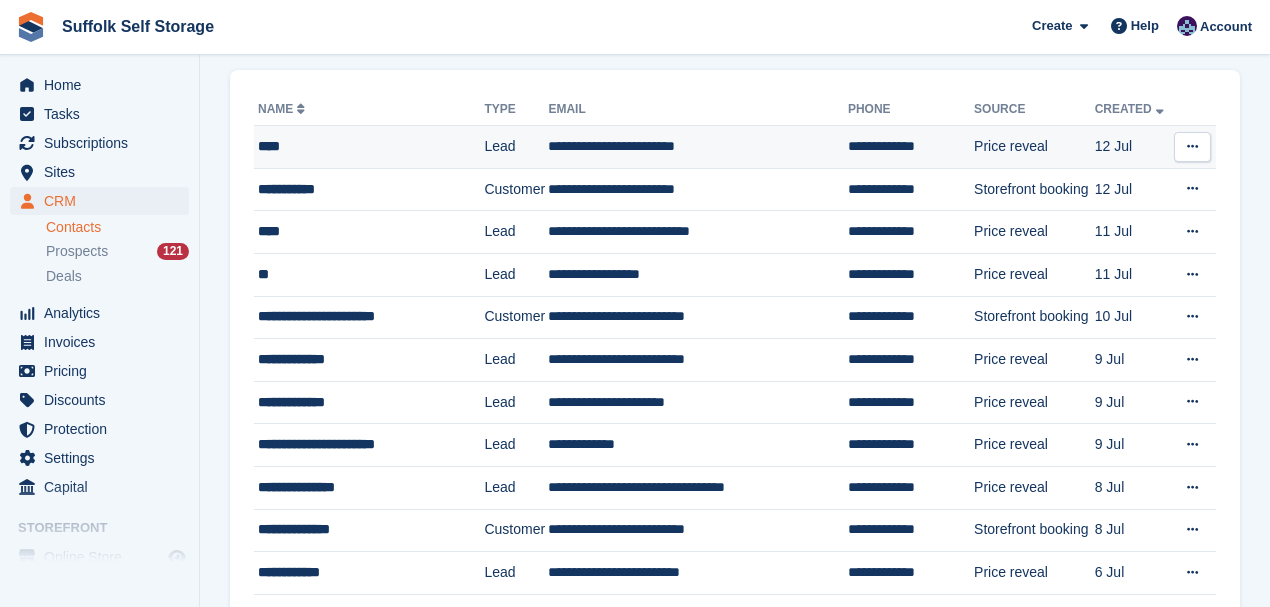 click on "****" at bounding box center [365, 146] 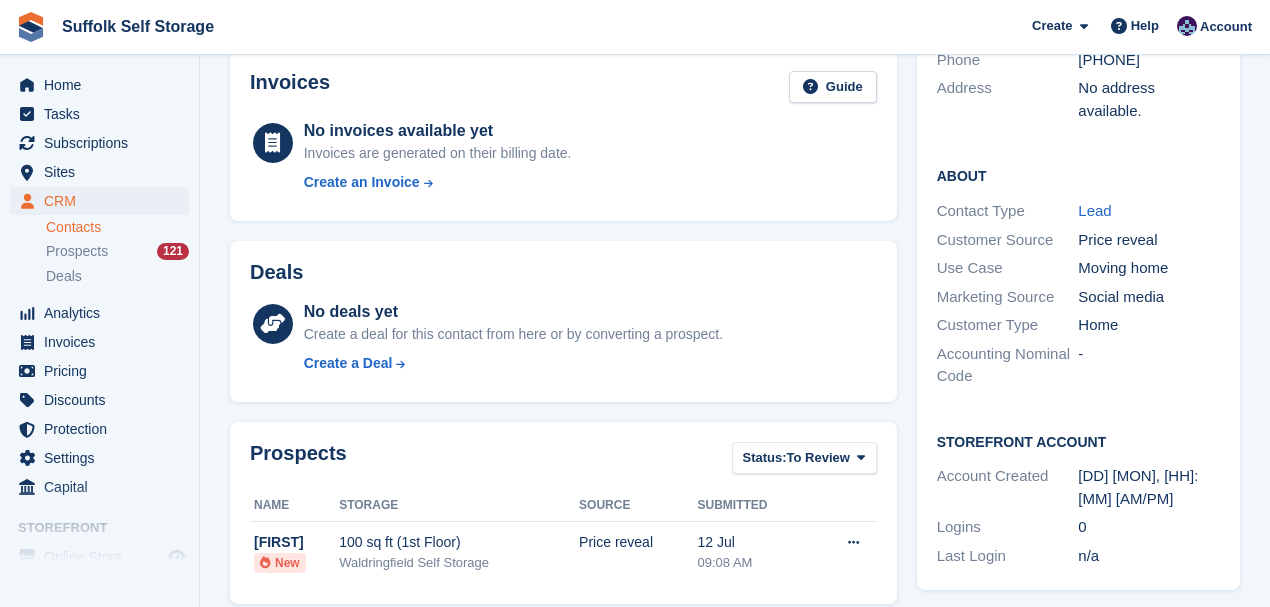 scroll, scrollTop: 145, scrollLeft: 0, axis: vertical 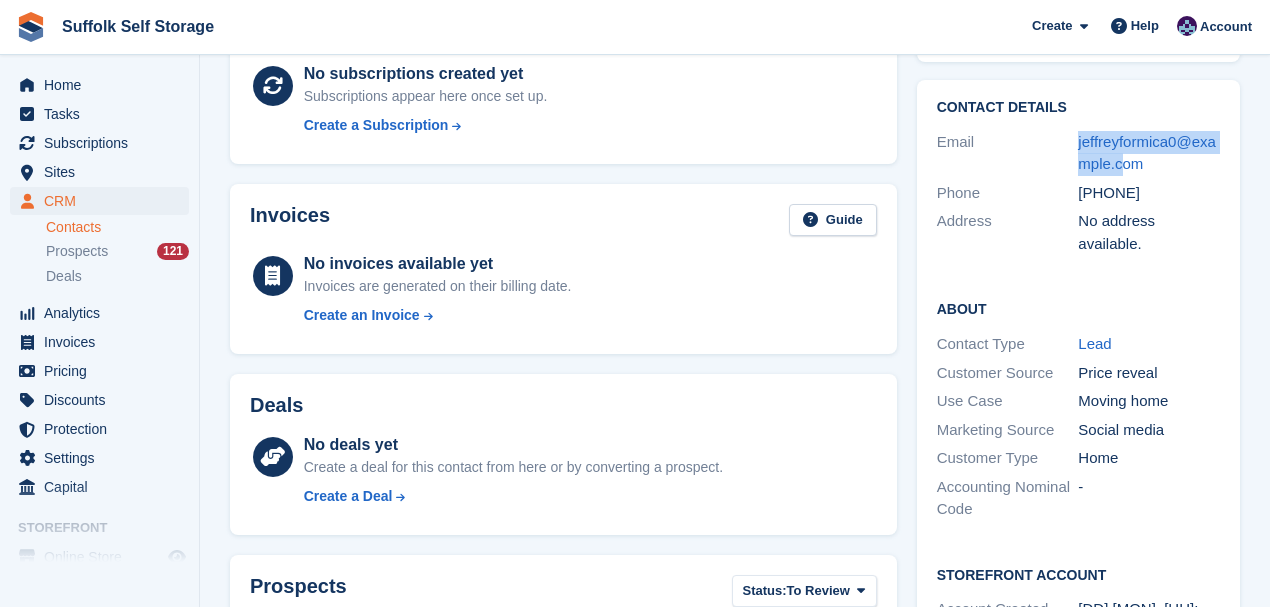 drag, startPoint x: 1138, startPoint y: 165, endPoint x: 1072, endPoint y: 152, distance: 67.26812 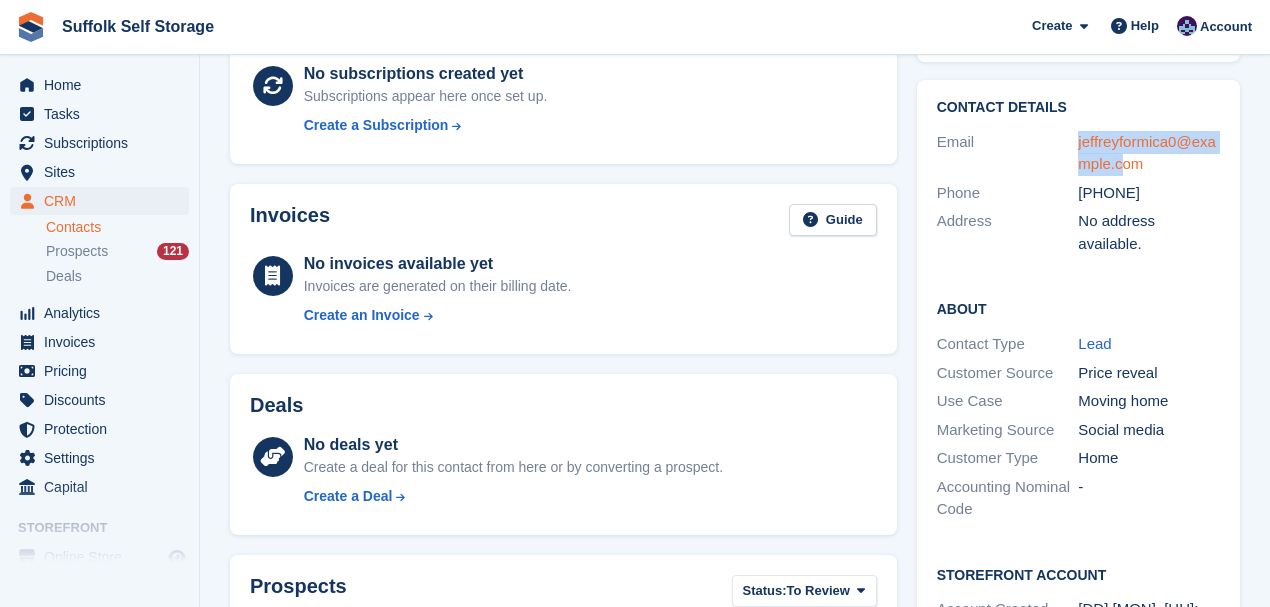 copy on "jeffreyformica0@example.com" 